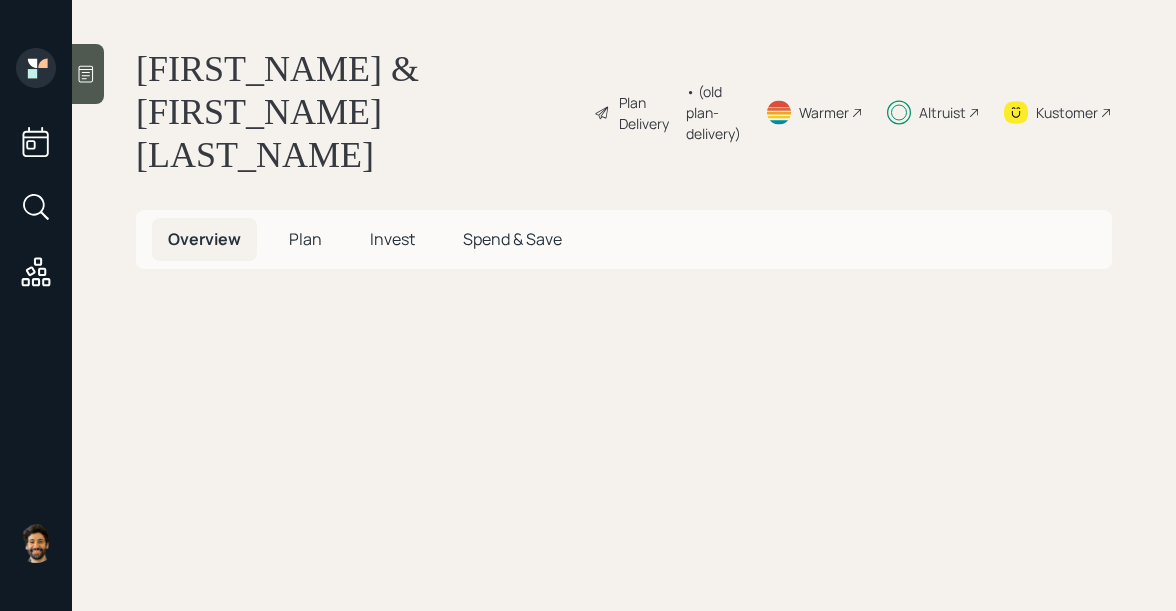 scroll, scrollTop: 0, scrollLeft: 0, axis: both 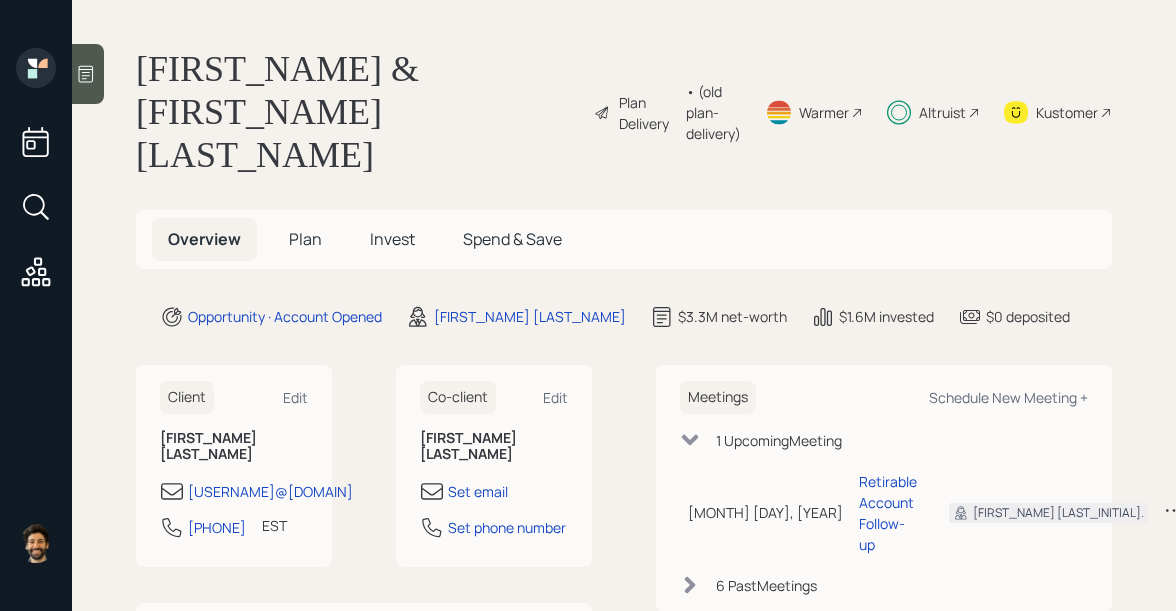 click on "Invest" at bounding box center [305, 239] 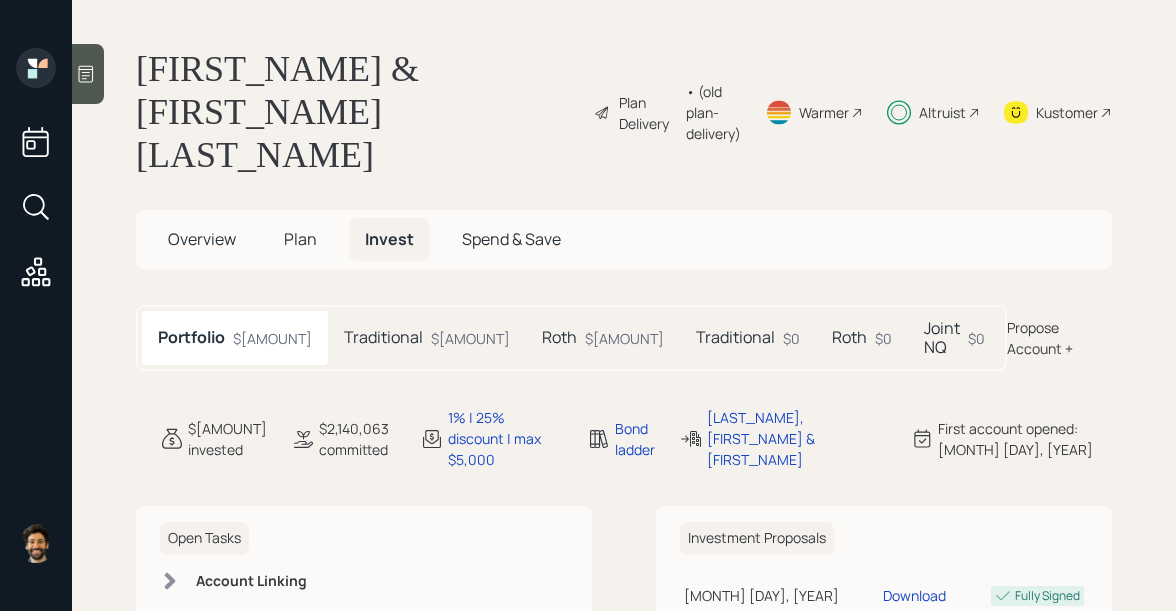 click on "Traditional" at bounding box center [383, 337] 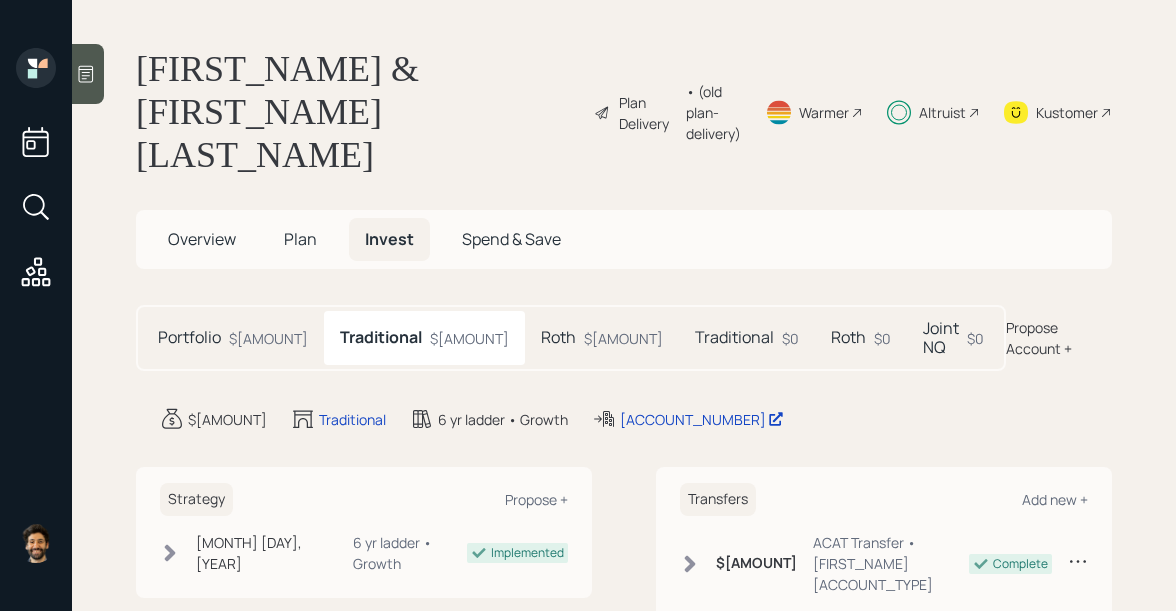 click on "Roth" at bounding box center [189, 337] 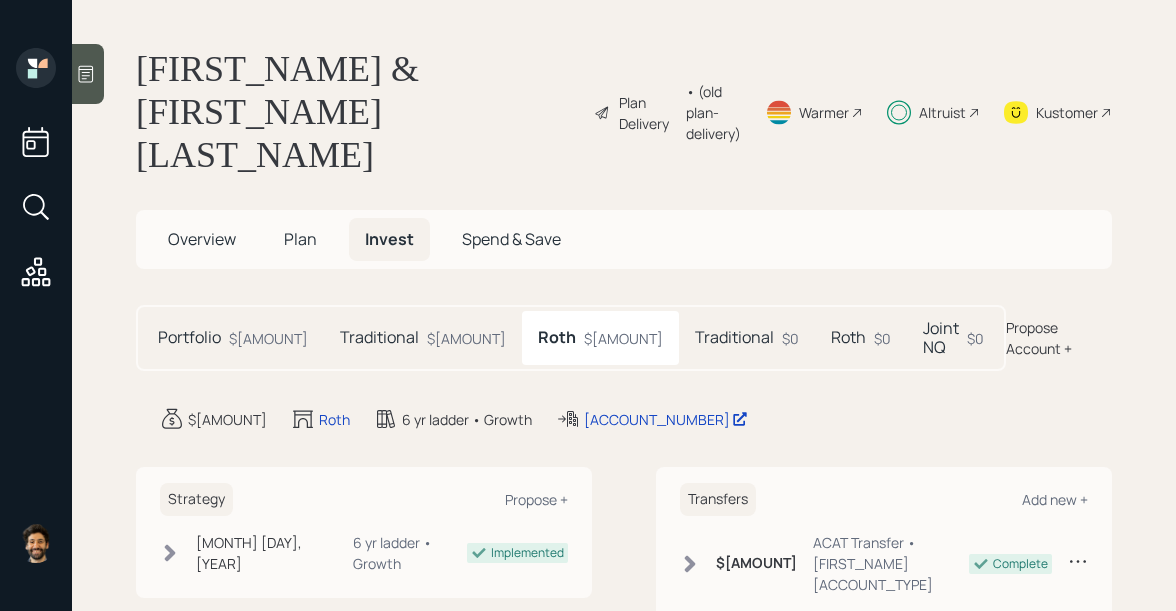 click on "Traditional" at bounding box center (189, 337) 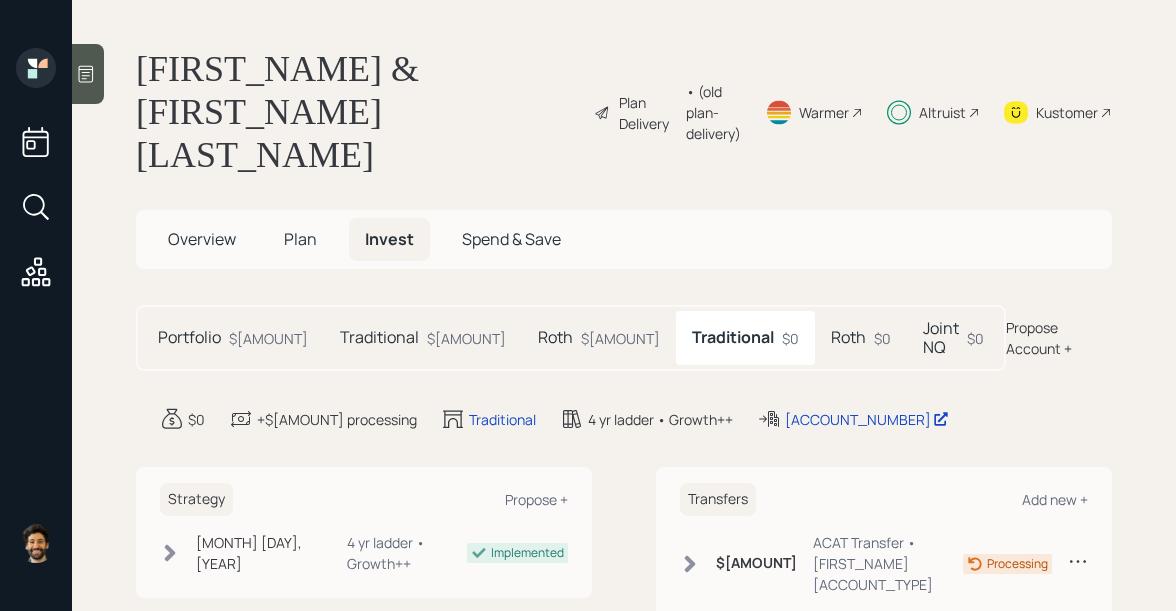 click on "Roth" at bounding box center (189, 337) 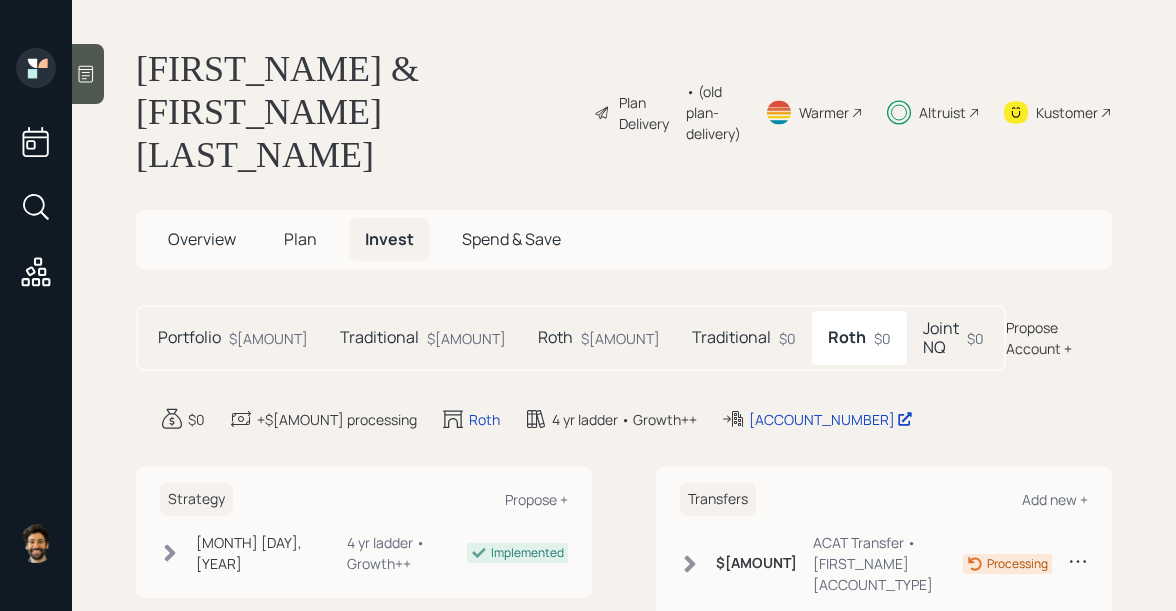 click on "Joint NQ" at bounding box center (189, 337) 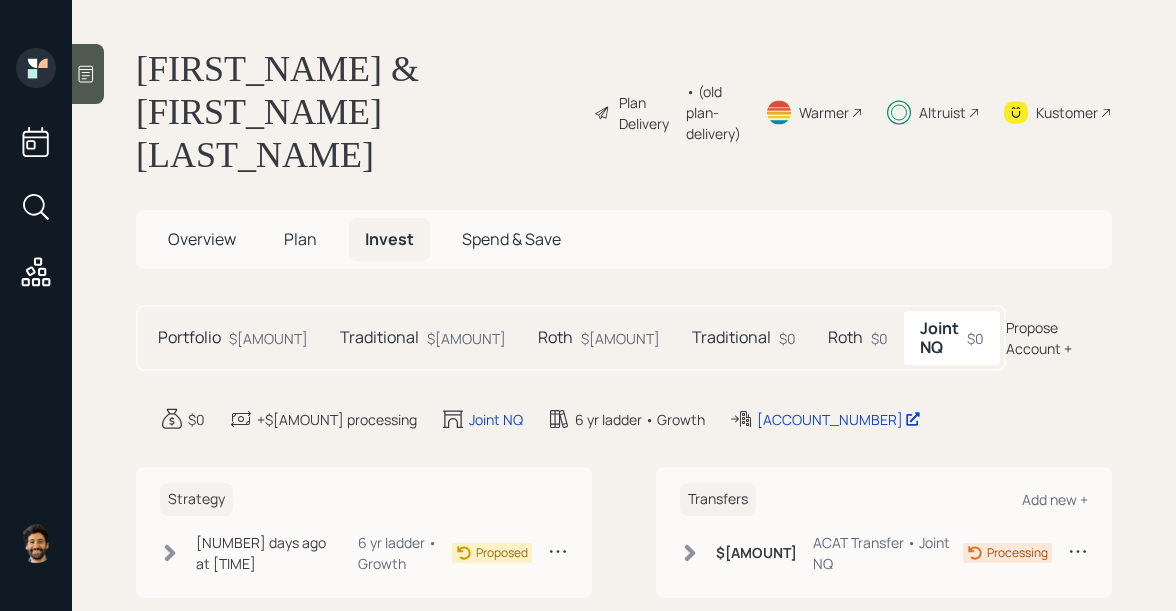 click at bounding box center (690, 553) 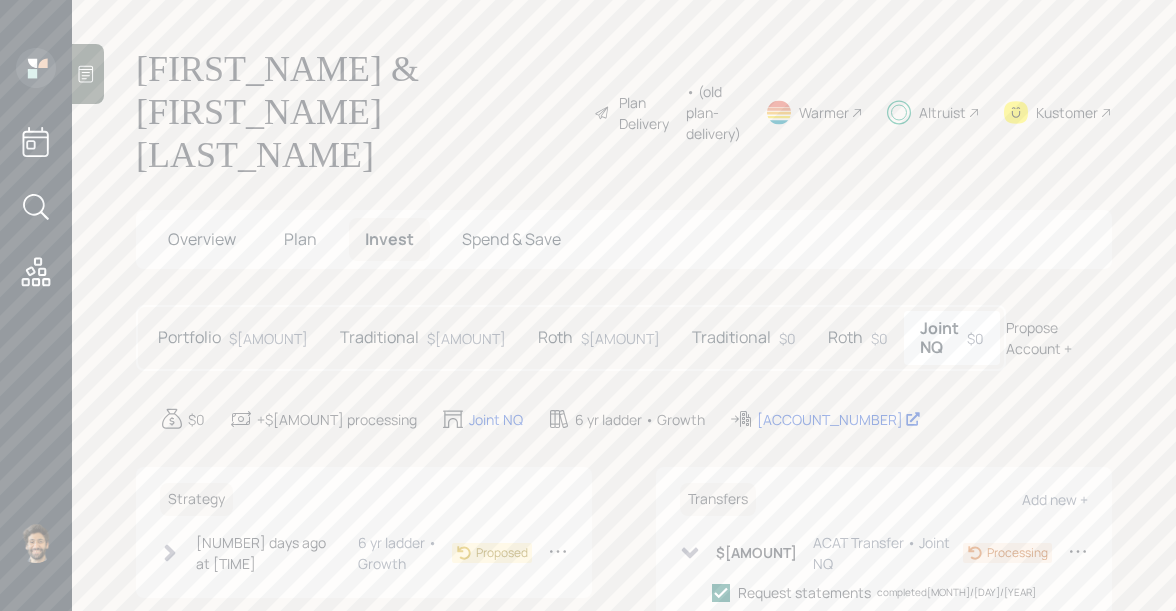 click at bounding box center [690, 553] 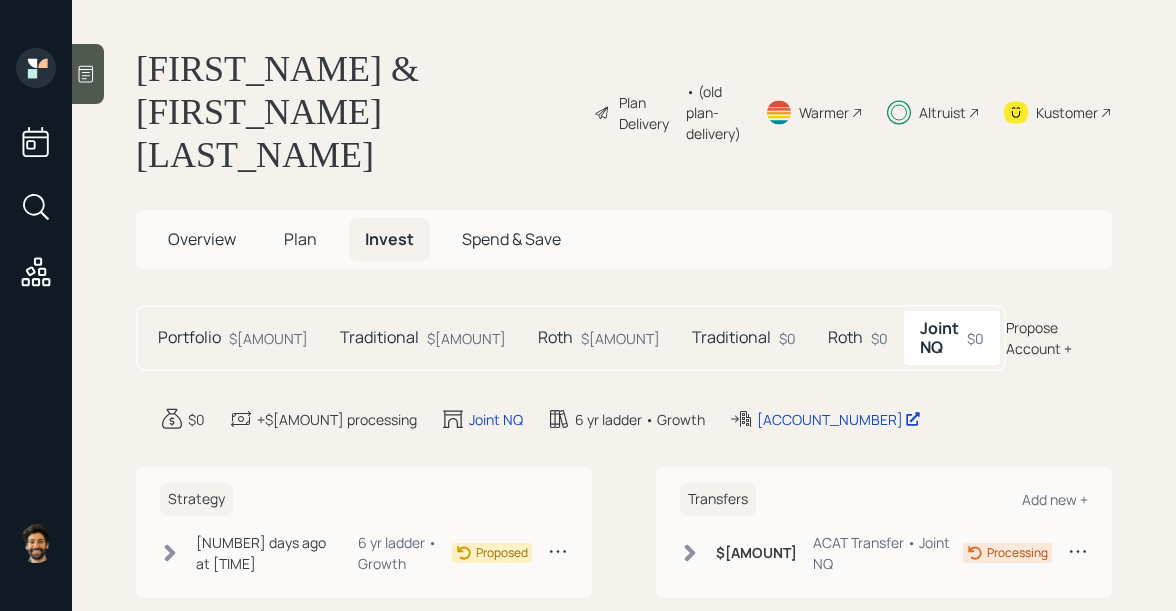 click at bounding box center (170, 553) 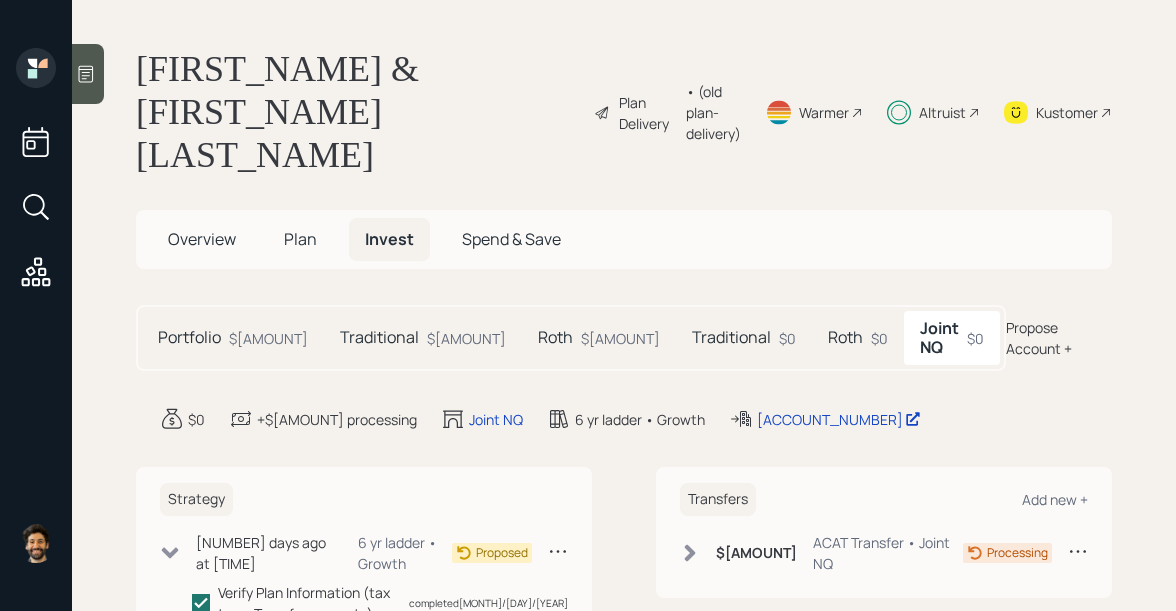 click at bounding box center [170, 553] 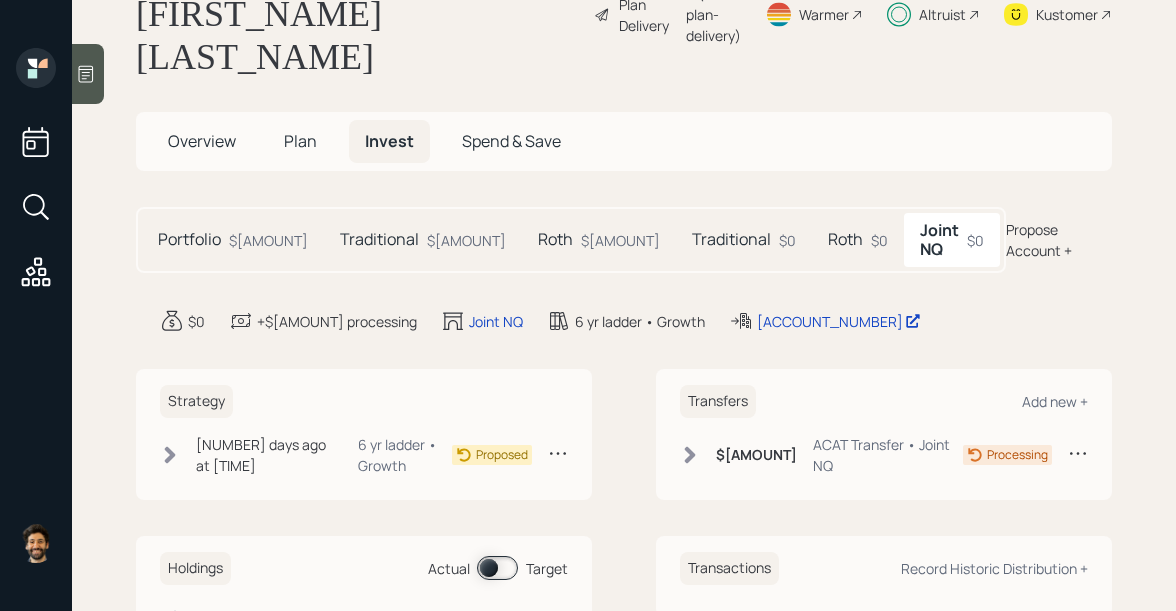 scroll, scrollTop: 64, scrollLeft: 0, axis: vertical 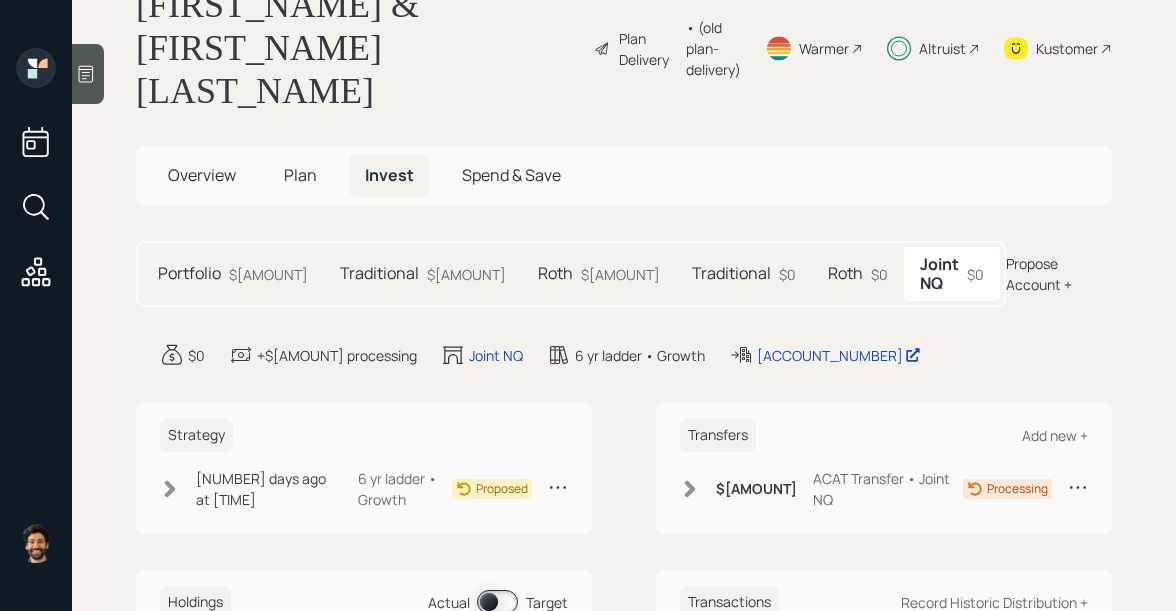 click at bounding box center [170, 489] 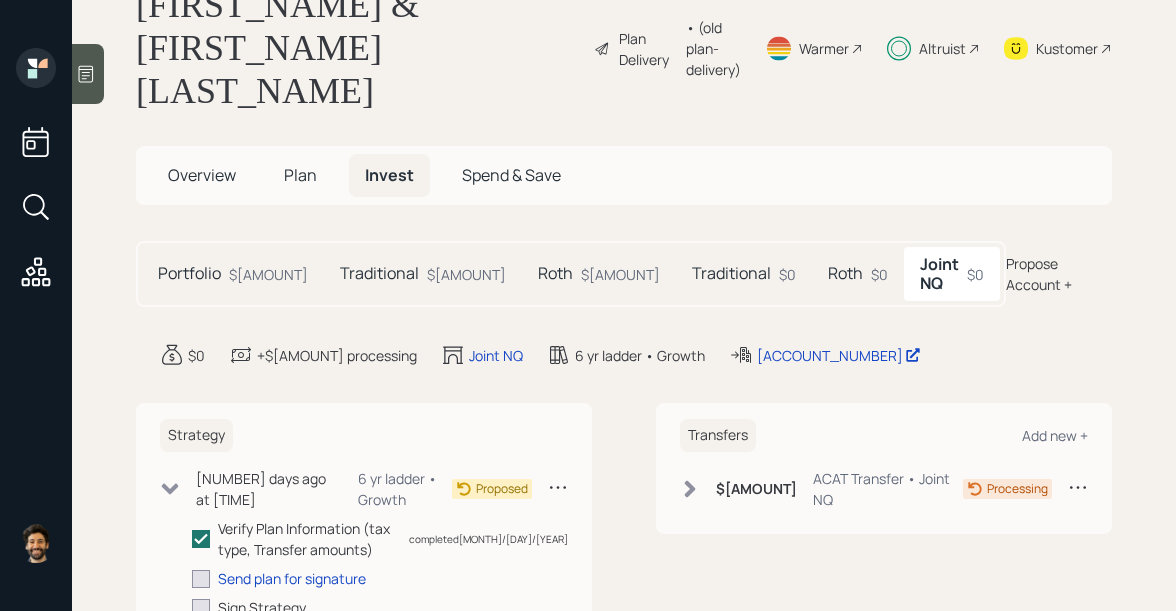 click at bounding box center (170, 489) 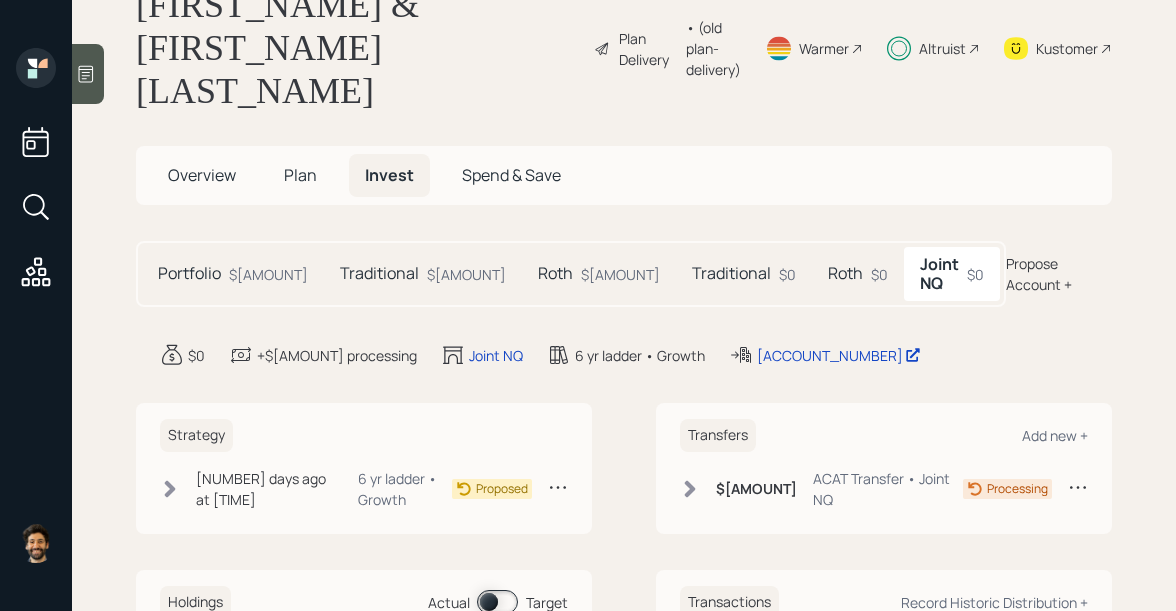 click at bounding box center (690, 489) 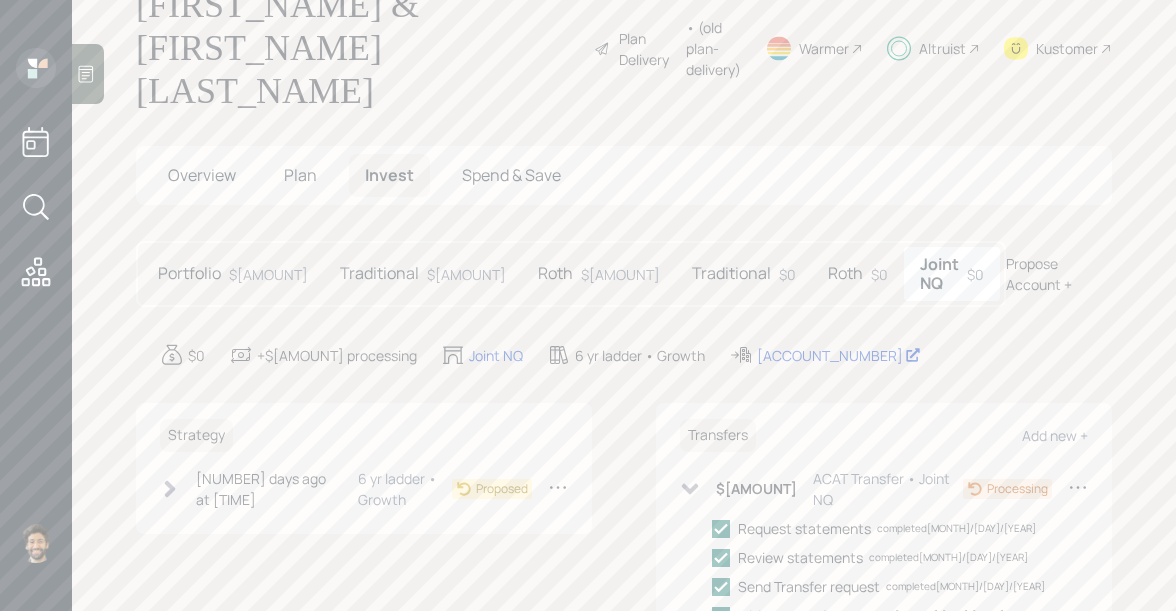 click at bounding box center [690, 489] 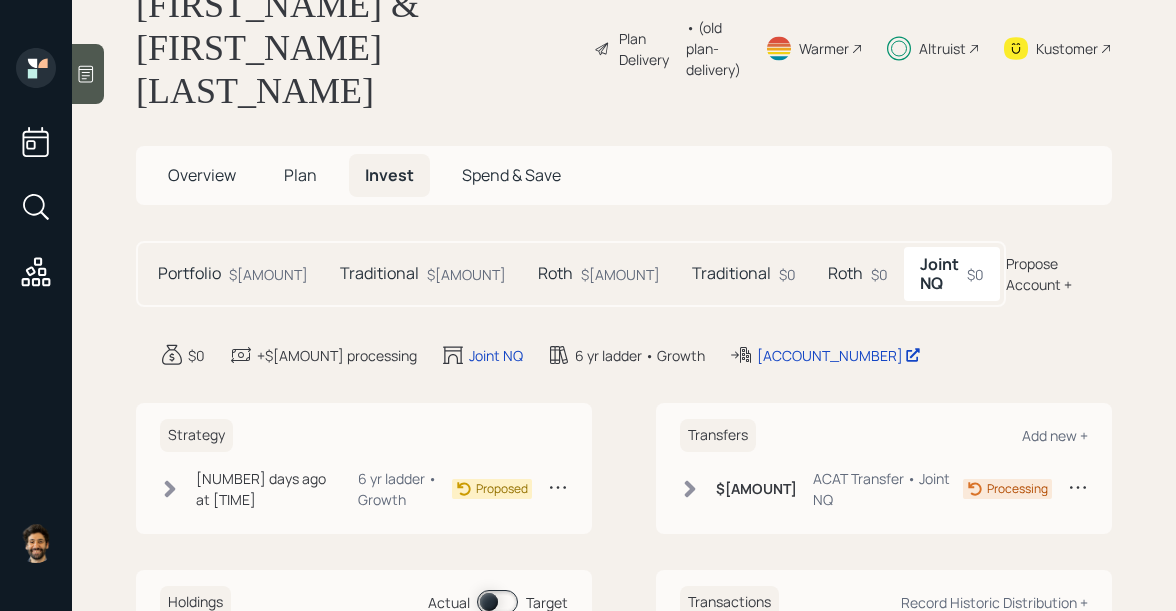 scroll, scrollTop: 0, scrollLeft: 0, axis: both 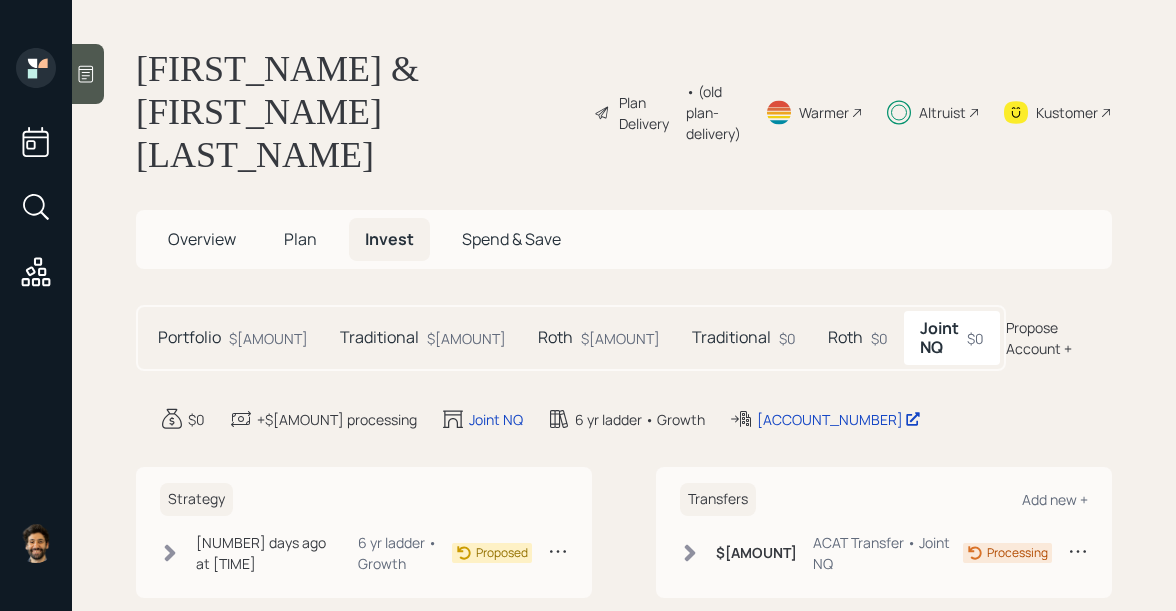 click on "Altruist" at bounding box center [647, 113] 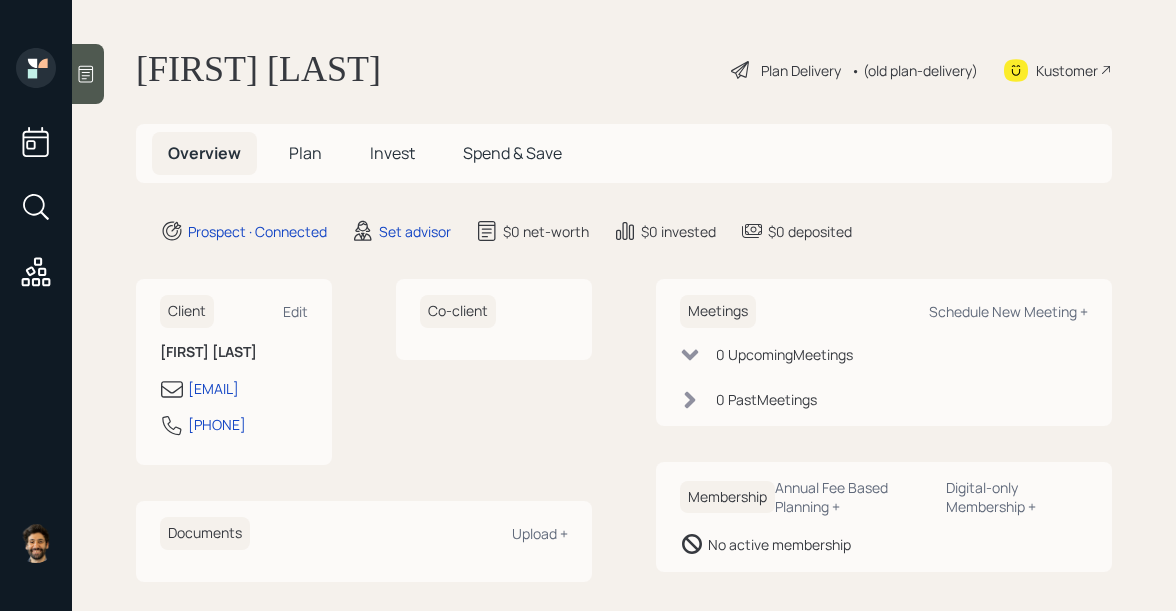 scroll, scrollTop: 0, scrollLeft: 0, axis: both 